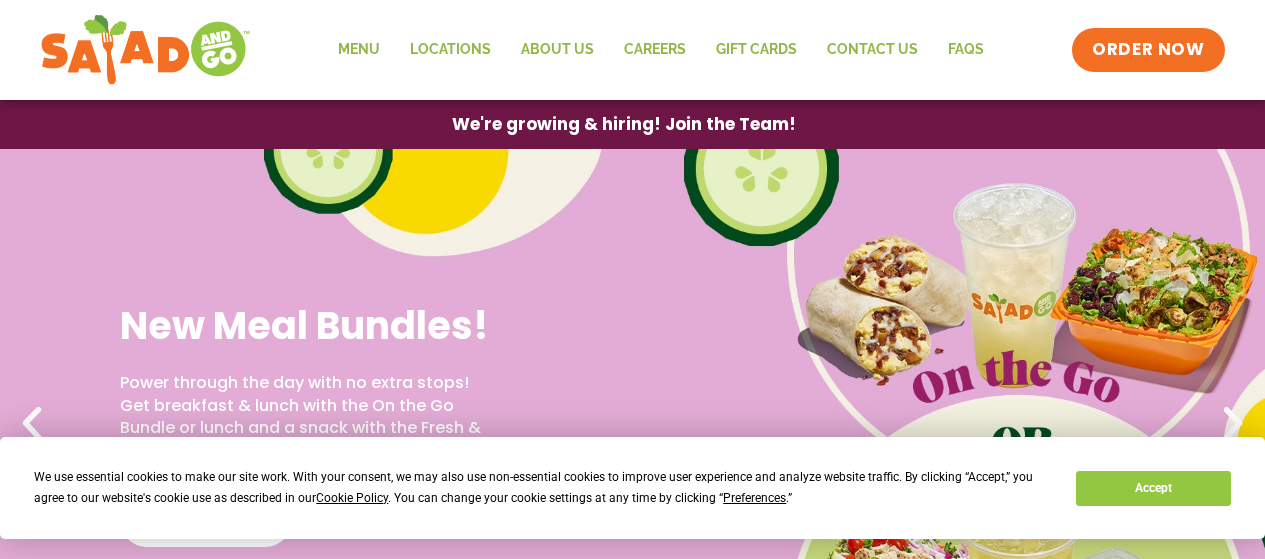 scroll, scrollTop: 0, scrollLeft: 0, axis: both 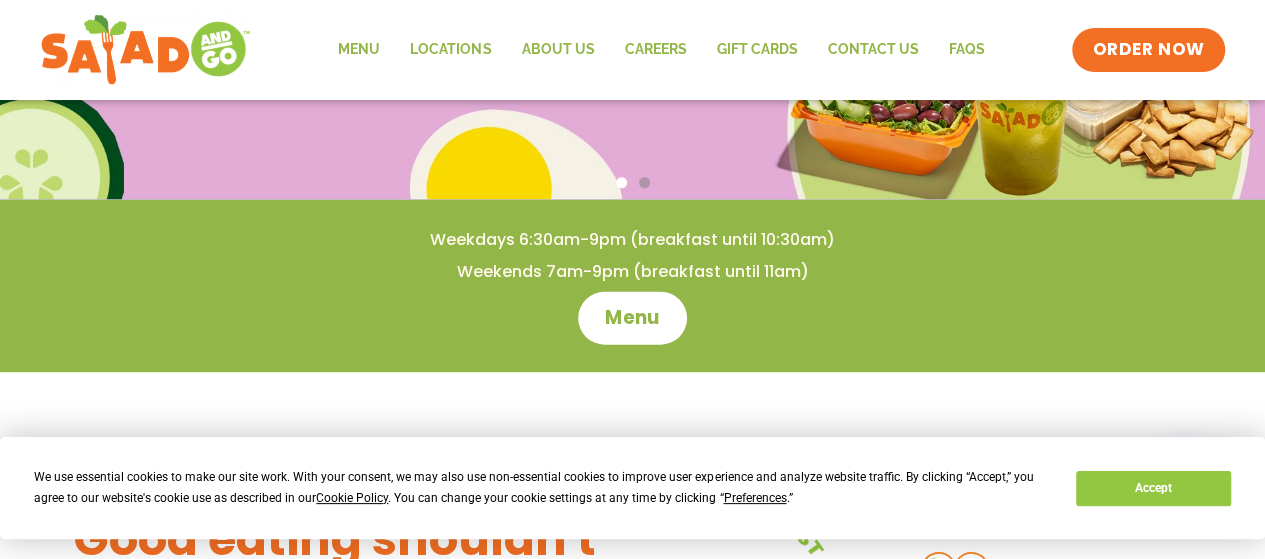 click on "Menu" at bounding box center (632, 318) 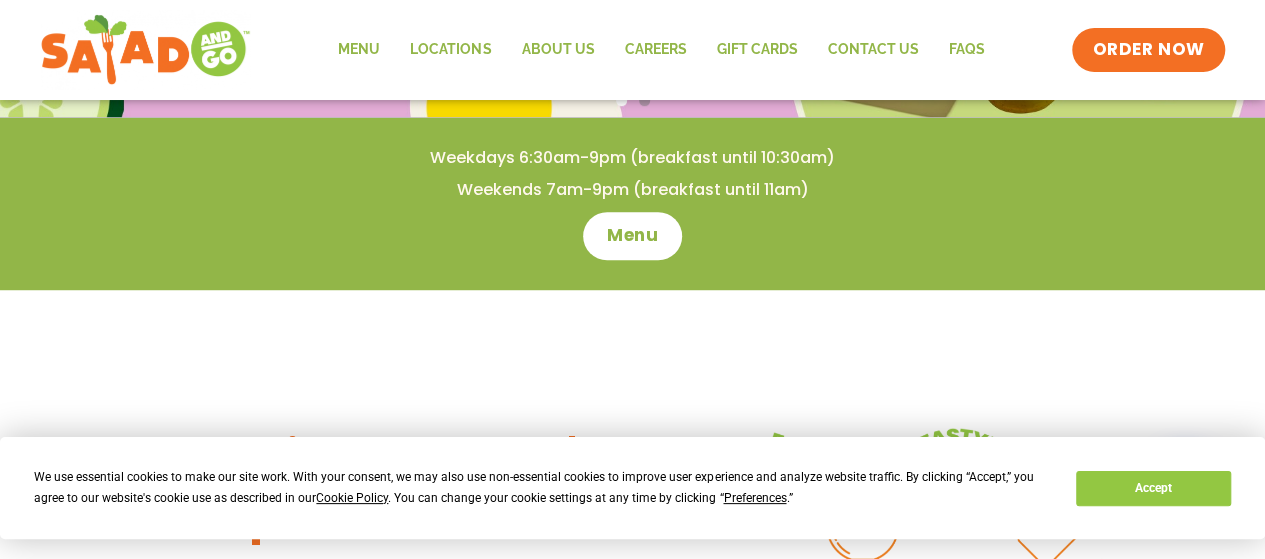 scroll, scrollTop: 600, scrollLeft: 0, axis: vertical 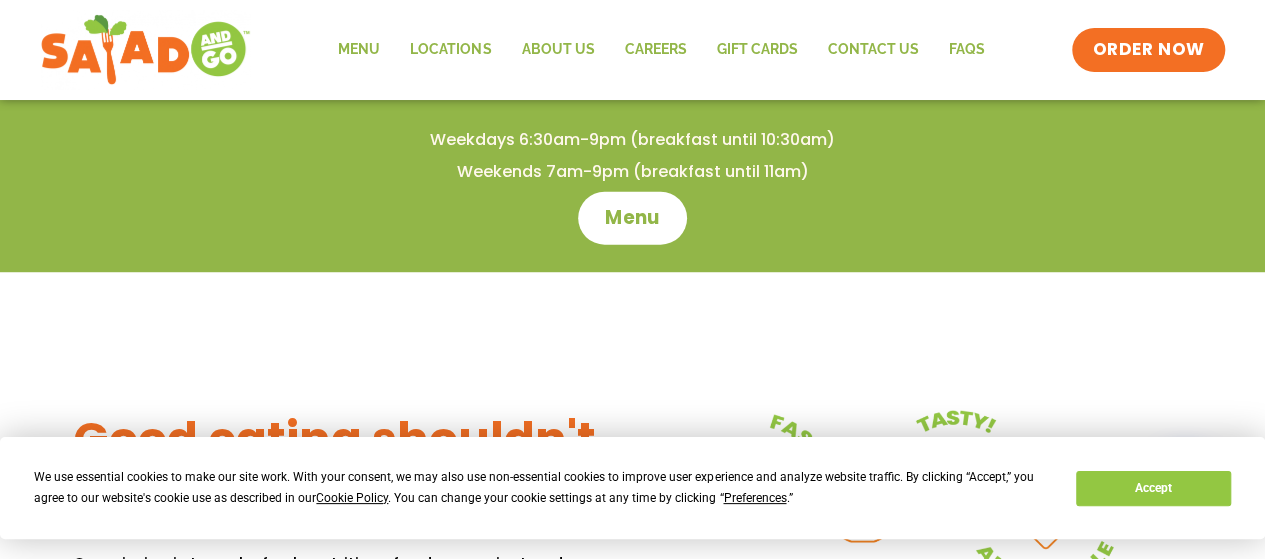 click on "Menu" at bounding box center [632, 218] 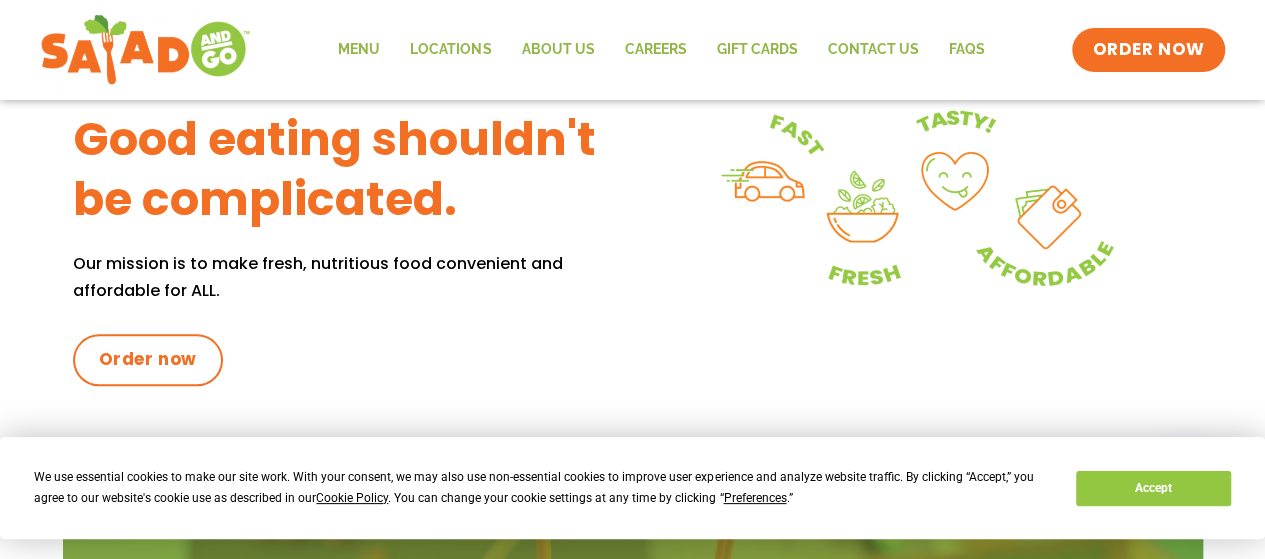 scroll, scrollTop: 600, scrollLeft: 0, axis: vertical 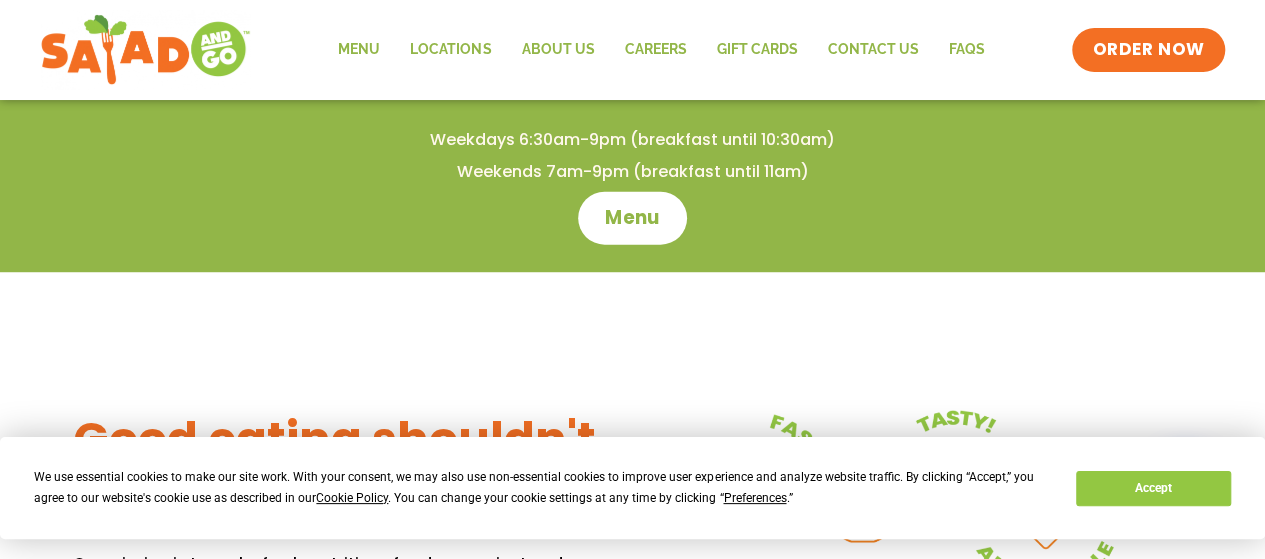 click on "Menu" at bounding box center [632, 218] 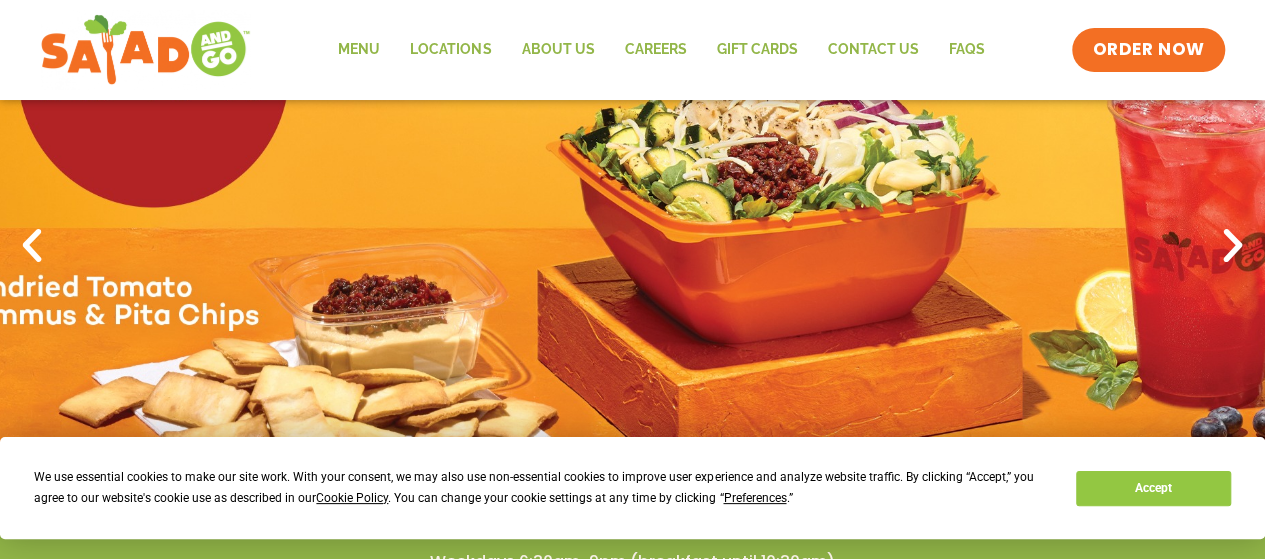scroll, scrollTop: 0, scrollLeft: 0, axis: both 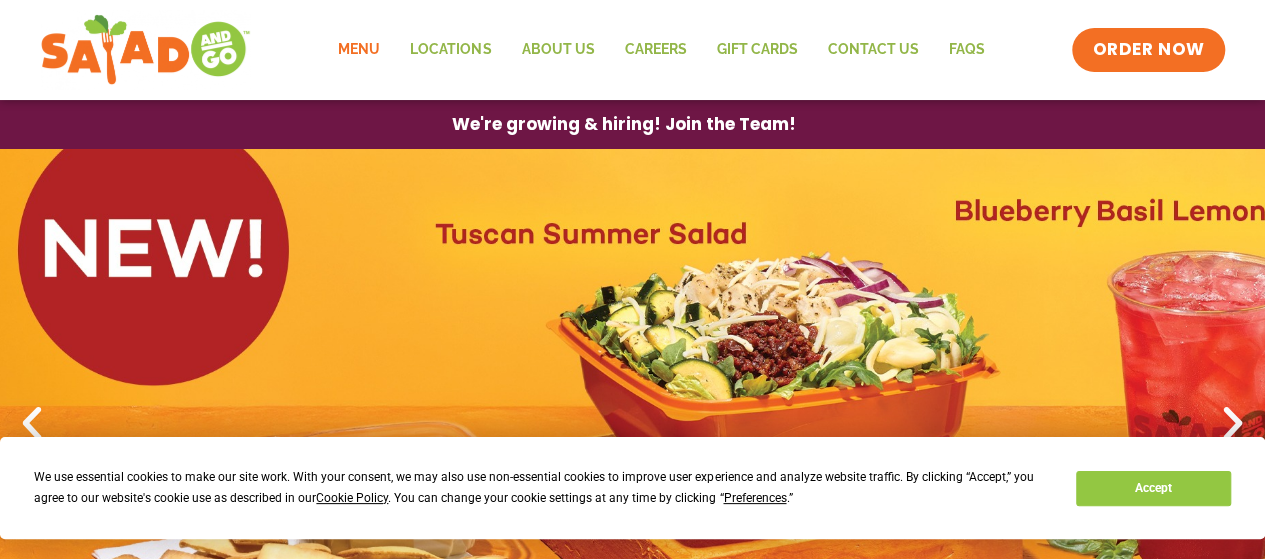 click on "Menu" 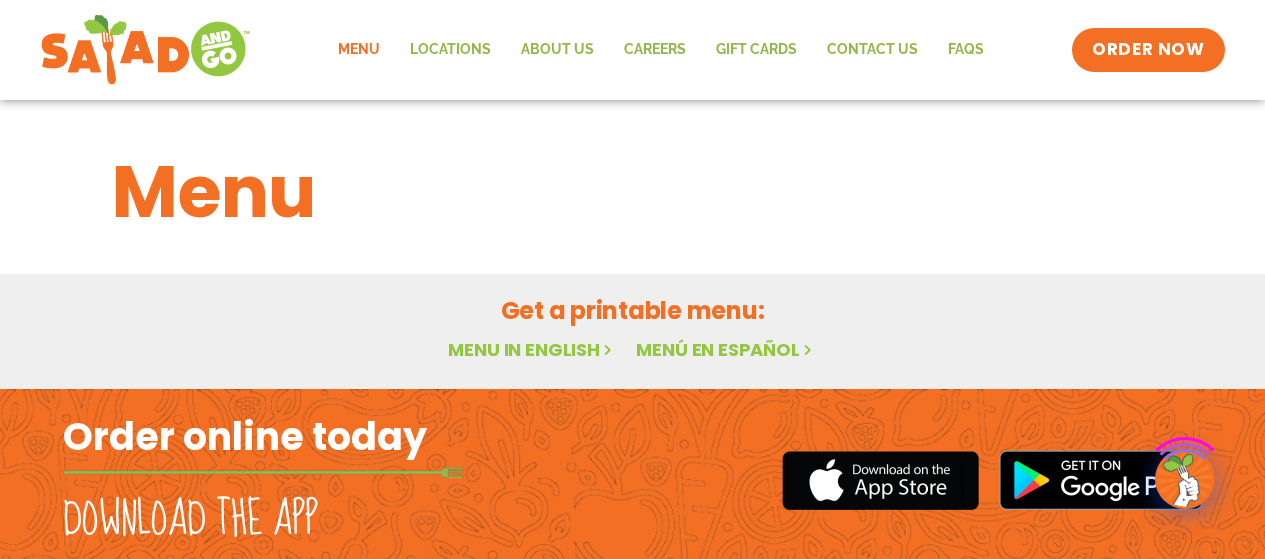 scroll, scrollTop: 0, scrollLeft: 0, axis: both 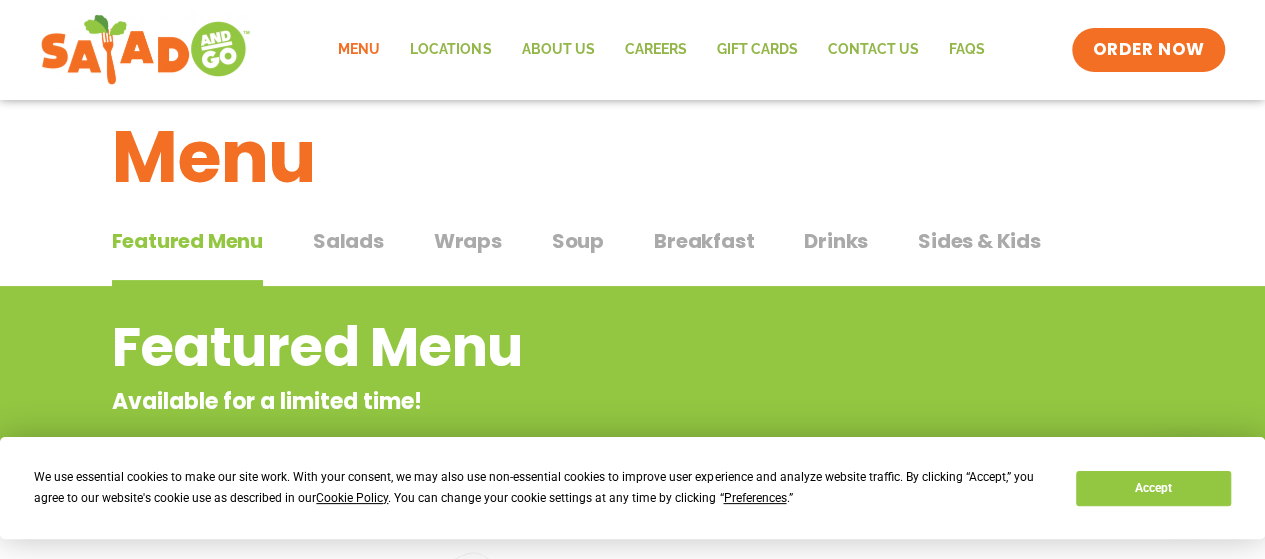 click on "Salads" at bounding box center [348, 241] 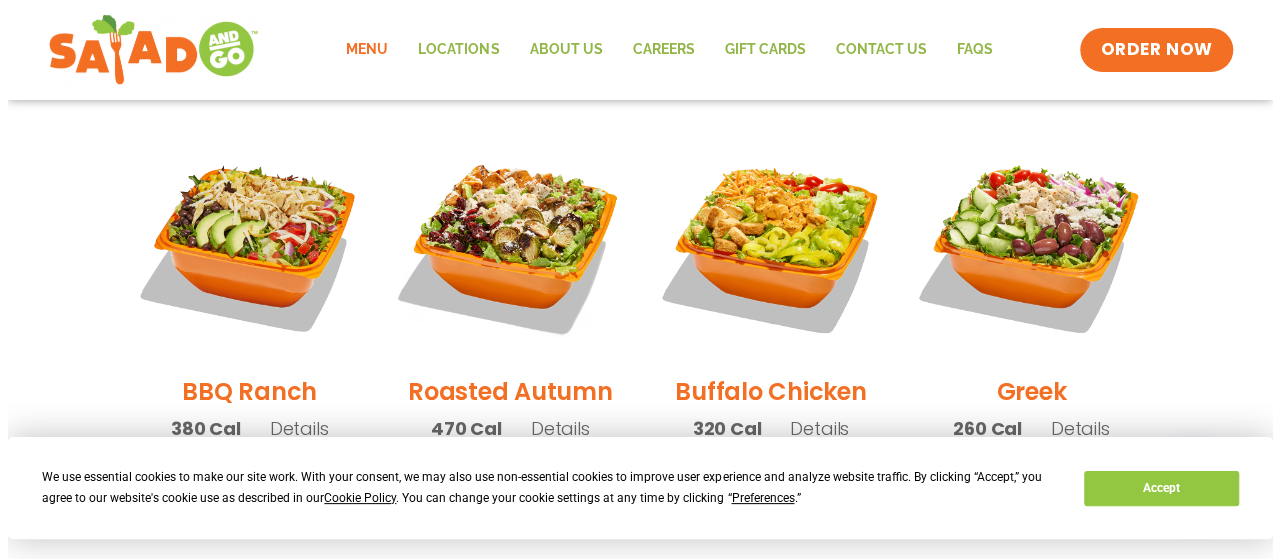 scroll, scrollTop: 1035, scrollLeft: 0, axis: vertical 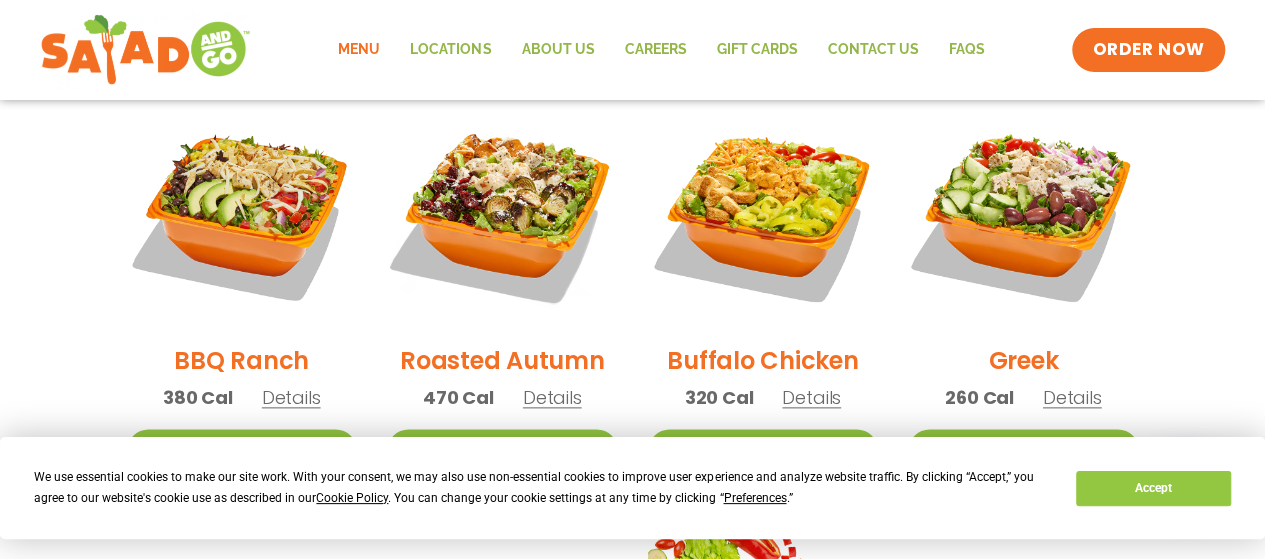 click on "Details" at bounding box center (552, 397) 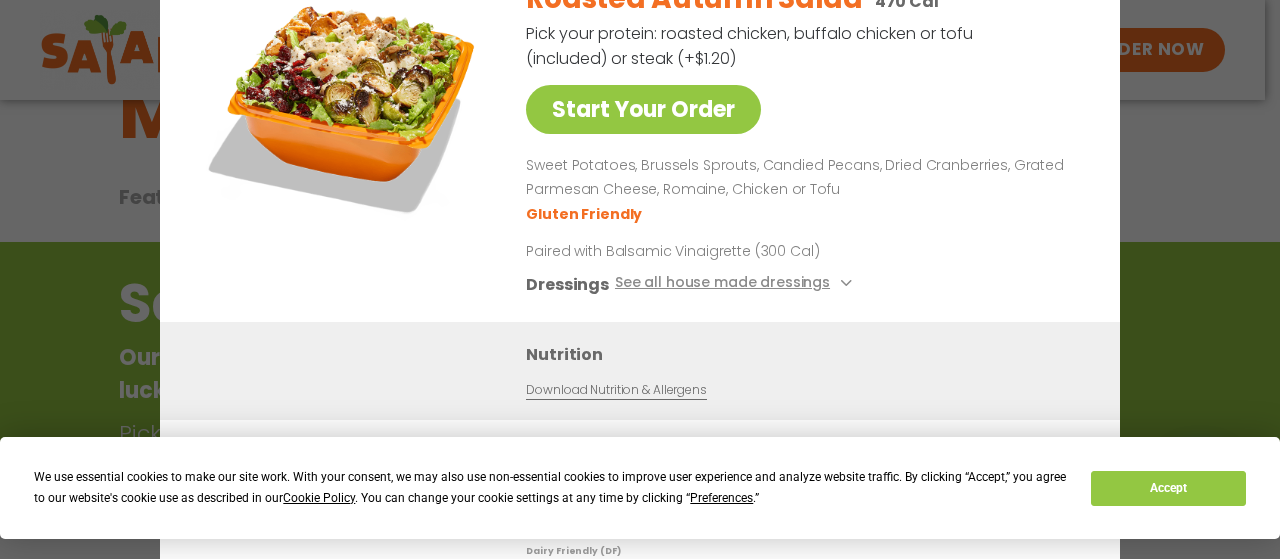 scroll, scrollTop: 35, scrollLeft: 0, axis: vertical 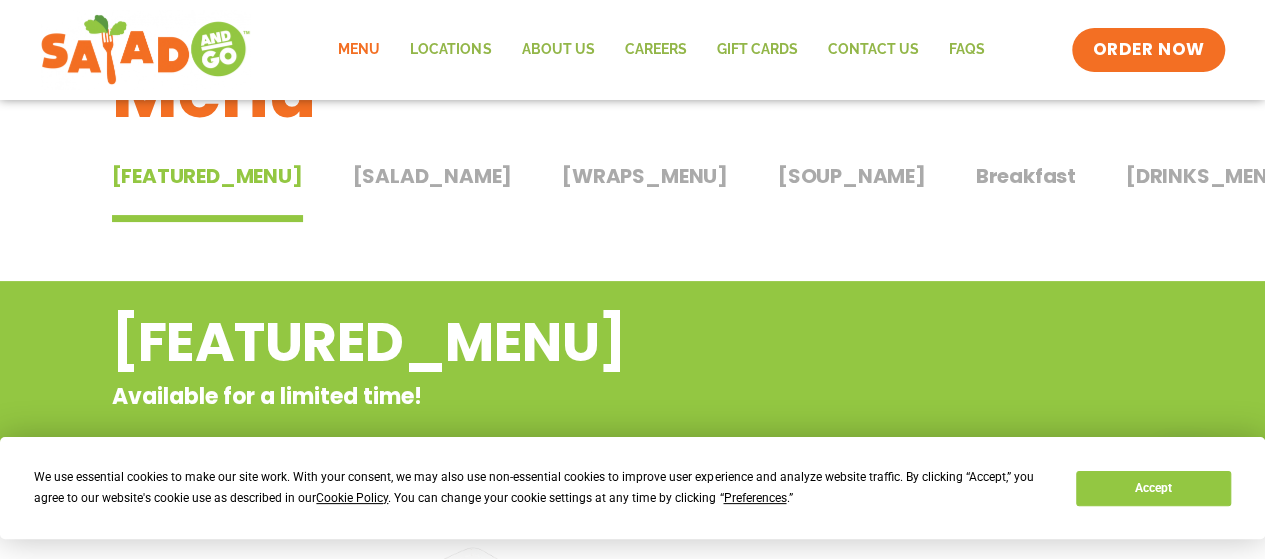 click on "[SALAD_NAME]" at bounding box center (433, 176) 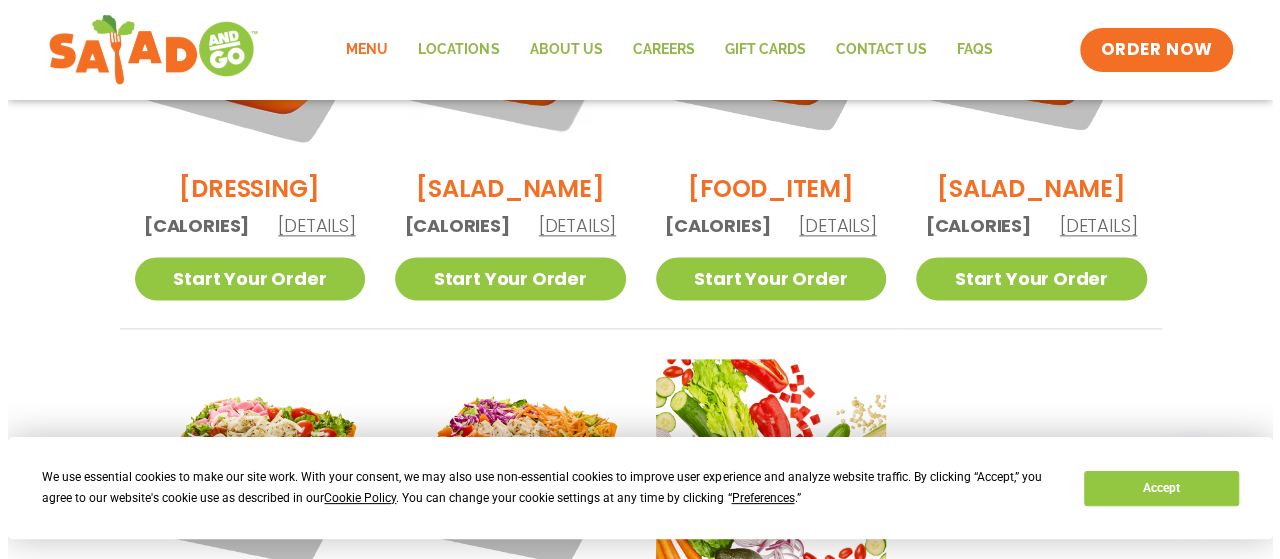 scroll, scrollTop: 1200, scrollLeft: 0, axis: vertical 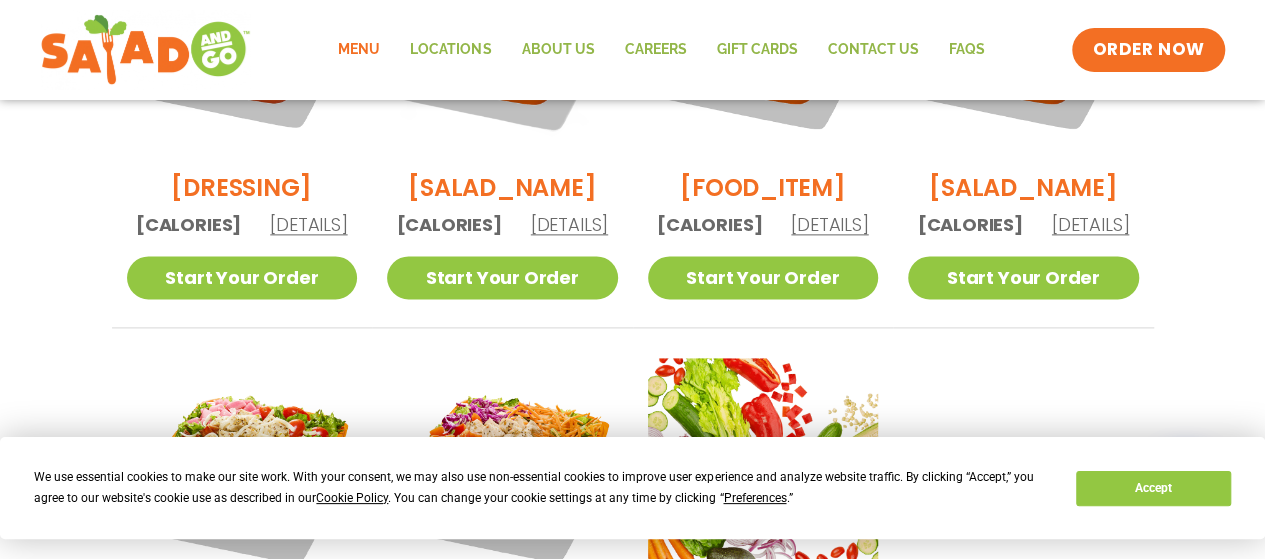 click on "Details" at bounding box center [308, 224] 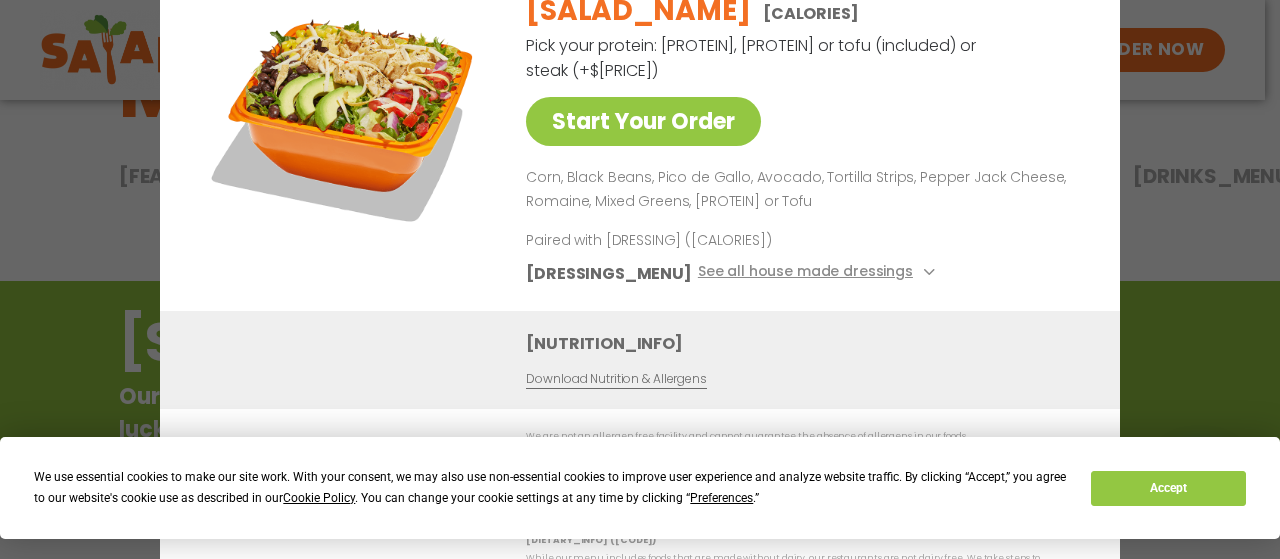scroll, scrollTop: 100, scrollLeft: 0, axis: vertical 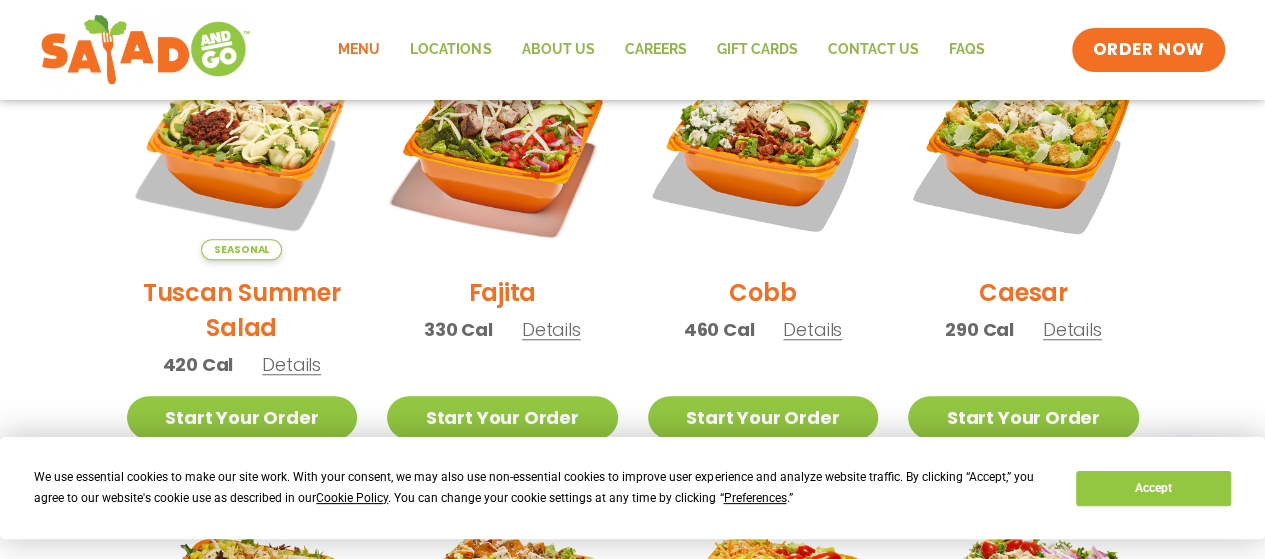 click on "[DETAILS]" at bounding box center [291, 364] 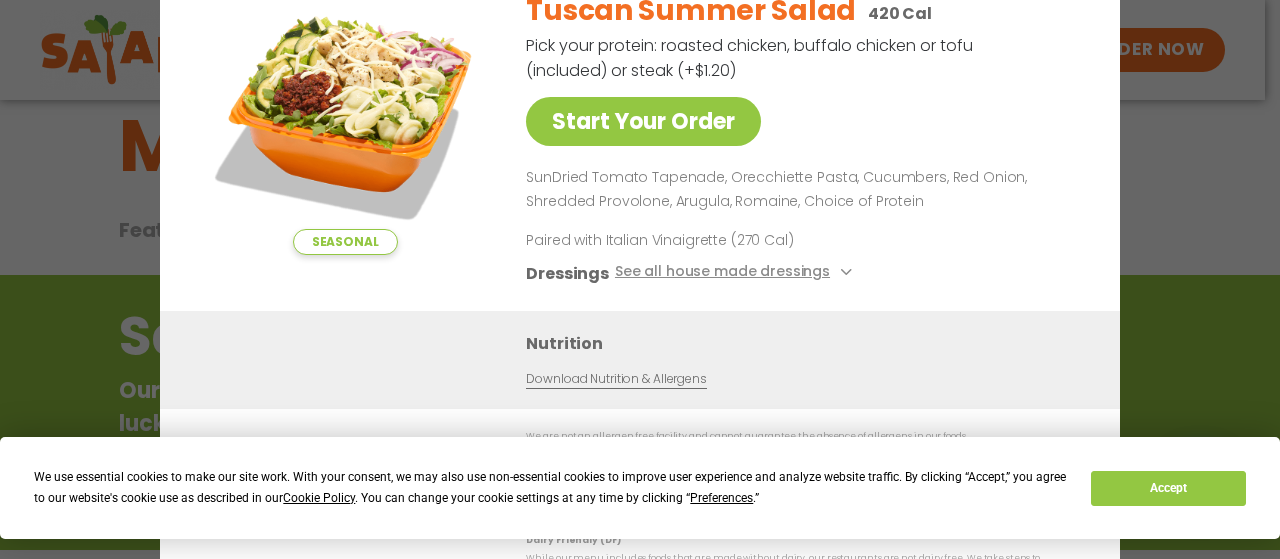 scroll, scrollTop: 35, scrollLeft: 0, axis: vertical 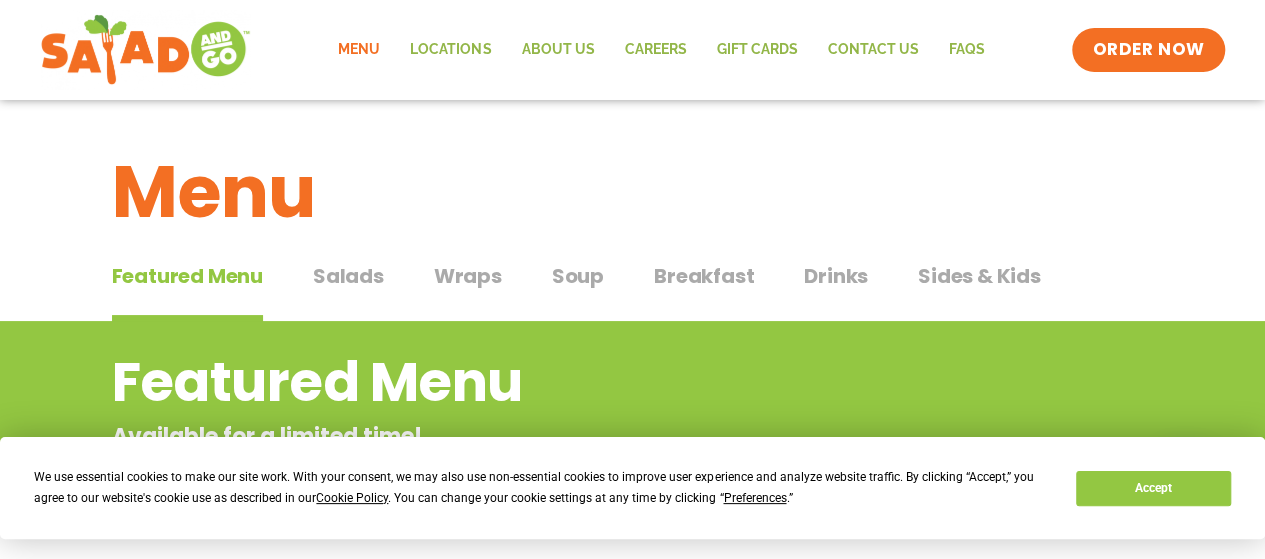 click on "Sides & Kids" at bounding box center [979, 276] 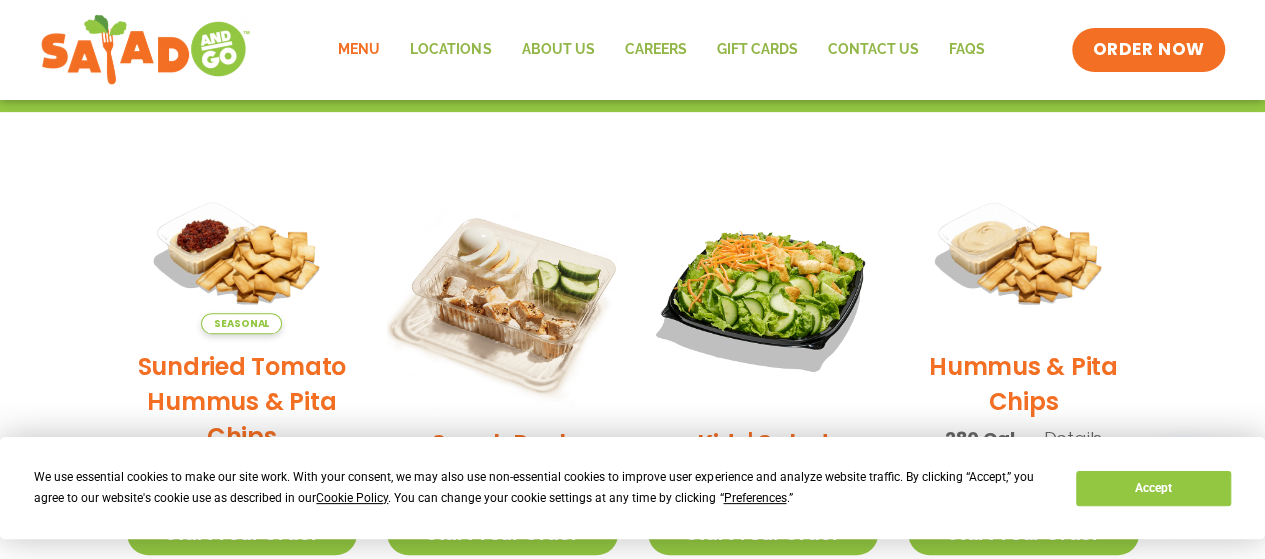 scroll, scrollTop: 400, scrollLeft: 0, axis: vertical 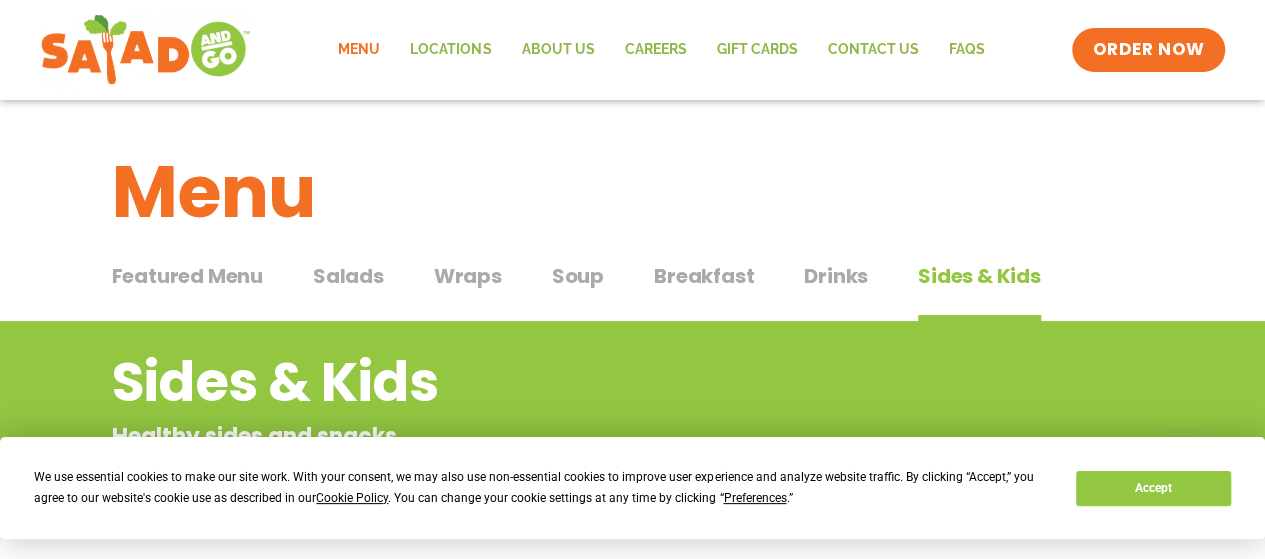 click on "Salads" at bounding box center [348, 276] 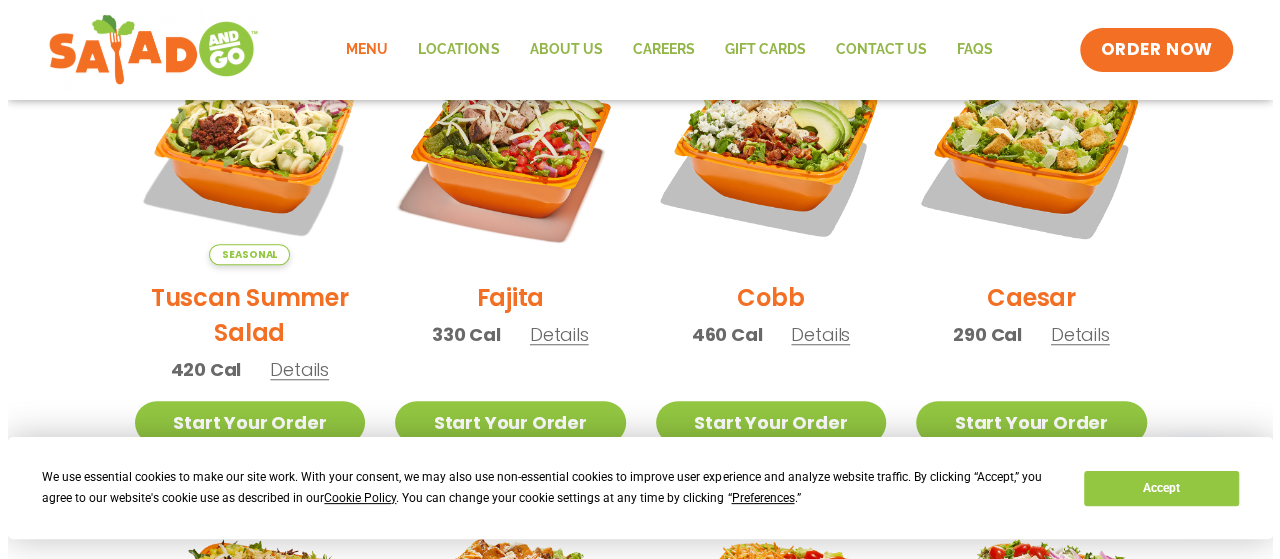 scroll, scrollTop: 600, scrollLeft: 0, axis: vertical 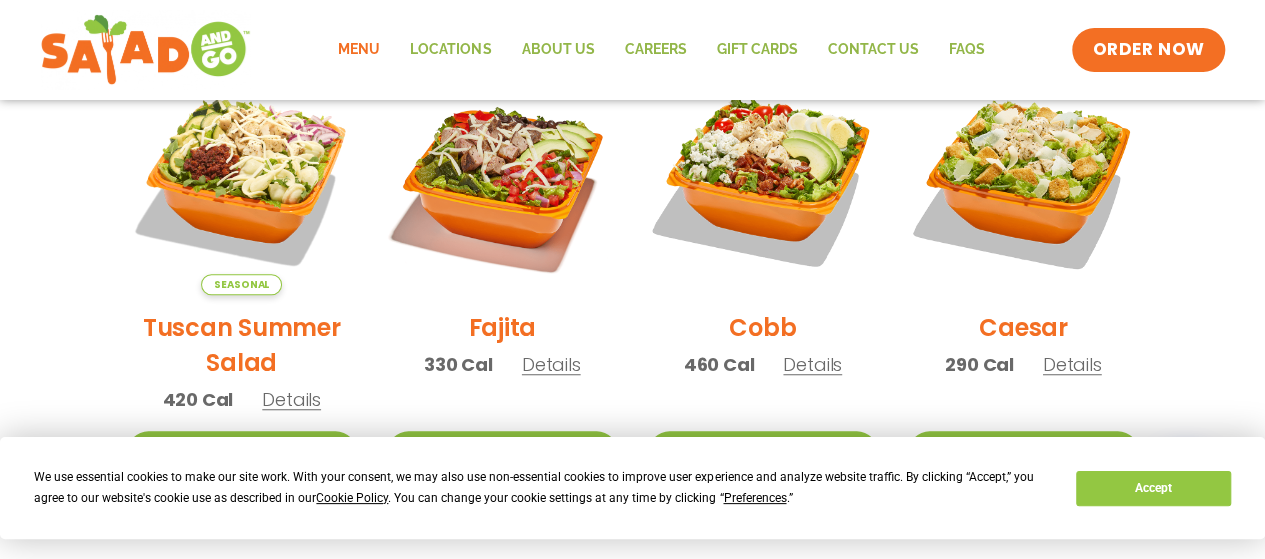 click on "Details" at bounding box center [551, 364] 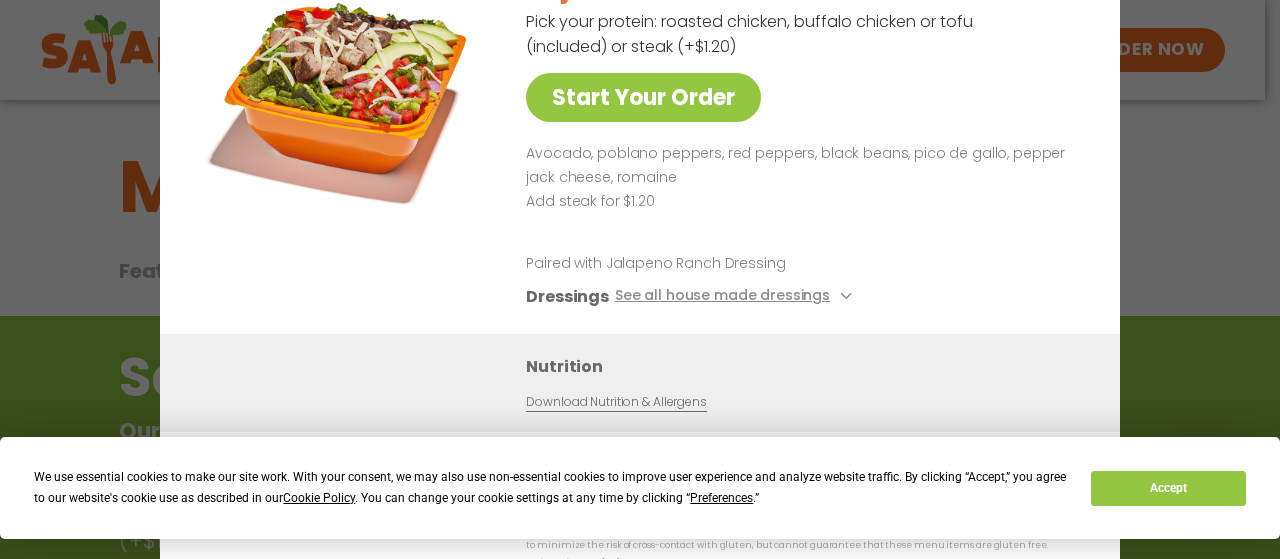 scroll, scrollTop: 0, scrollLeft: 0, axis: both 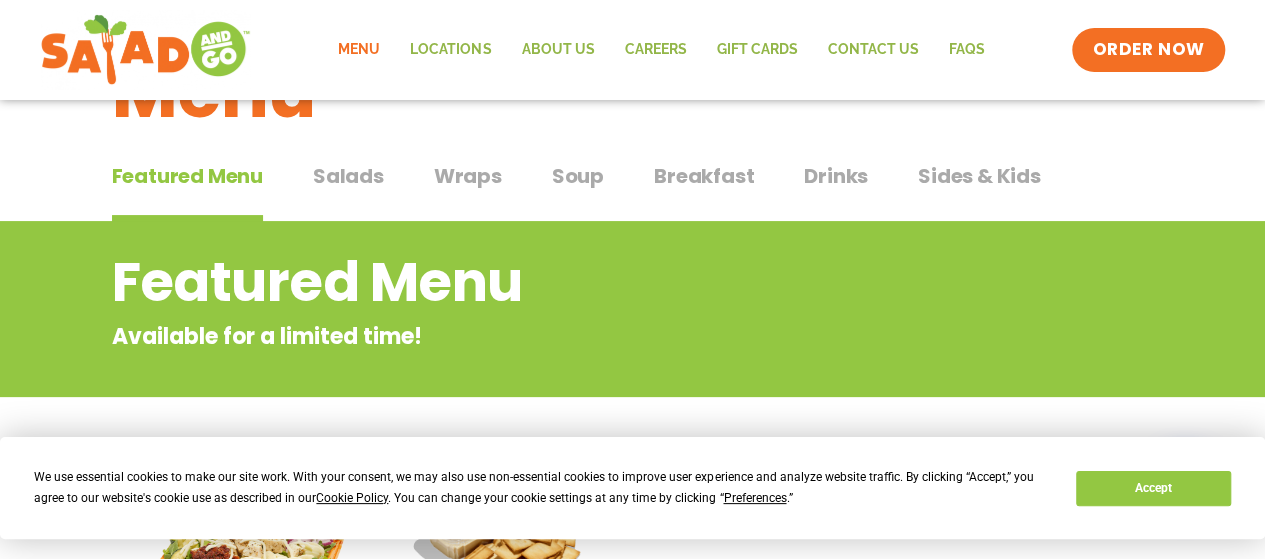click on "Salads" at bounding box center [348, 176] 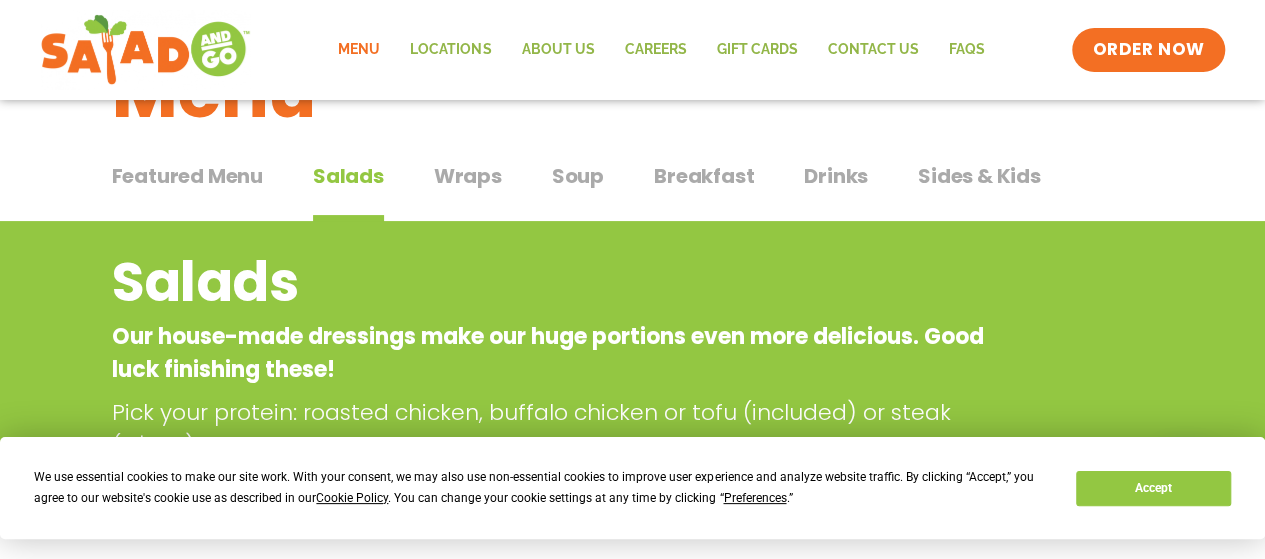 click on "Salads" at bounding box center (348, 176) 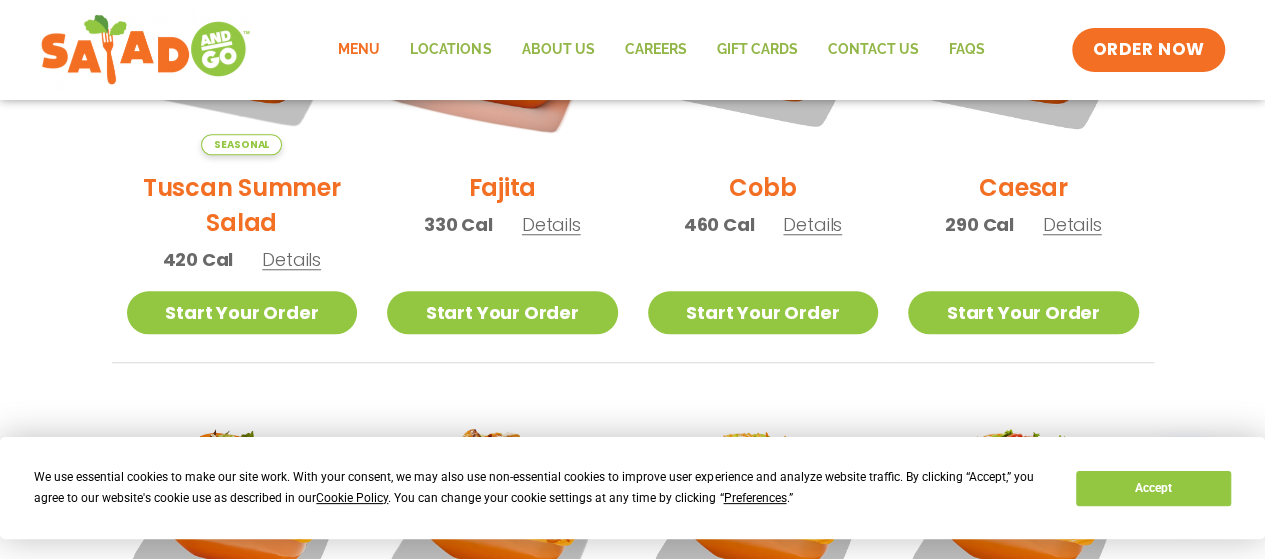 scroll, scrollTop: 800, scrollLeft: 0, axis: vertical 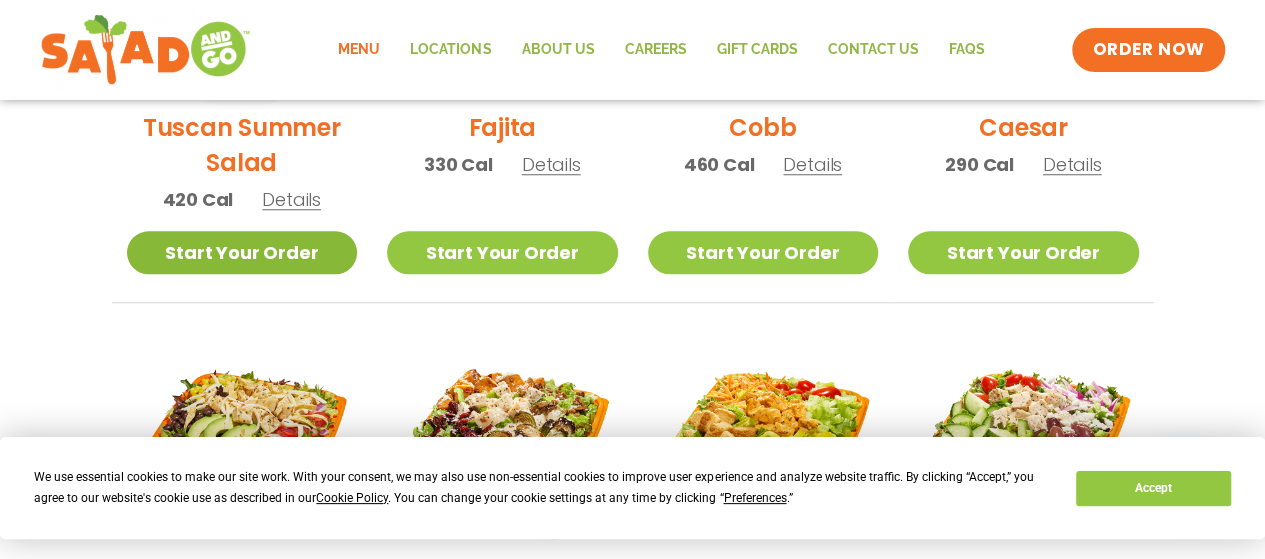 click on "Start Your Order" at bounding box center (242, 252) 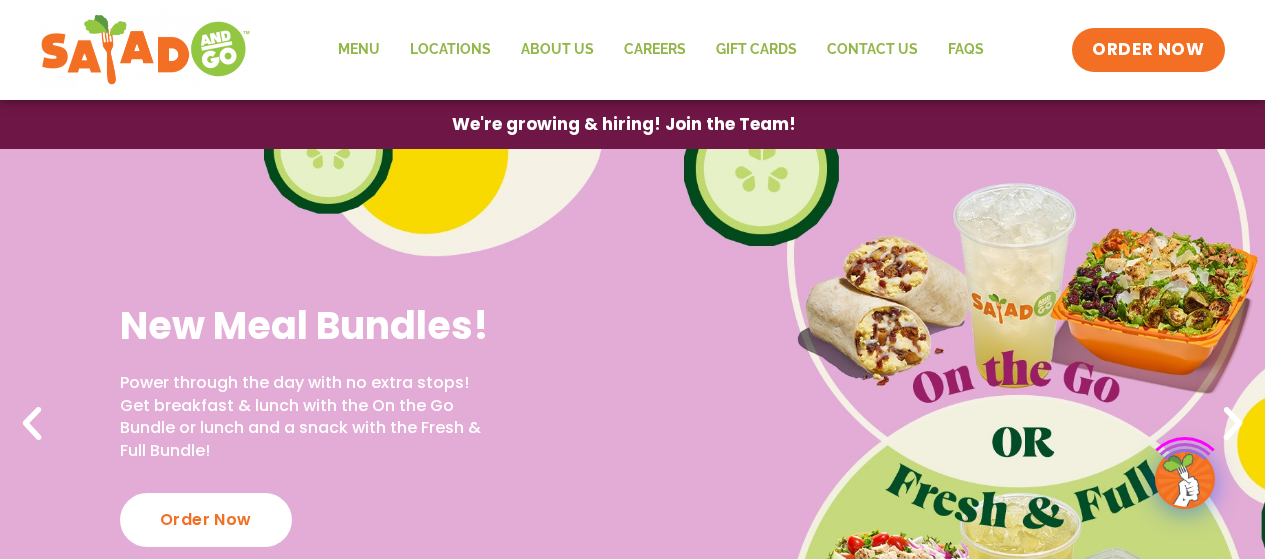 scroll, scrollTop: 0, scrollLeft: 0, axis: both 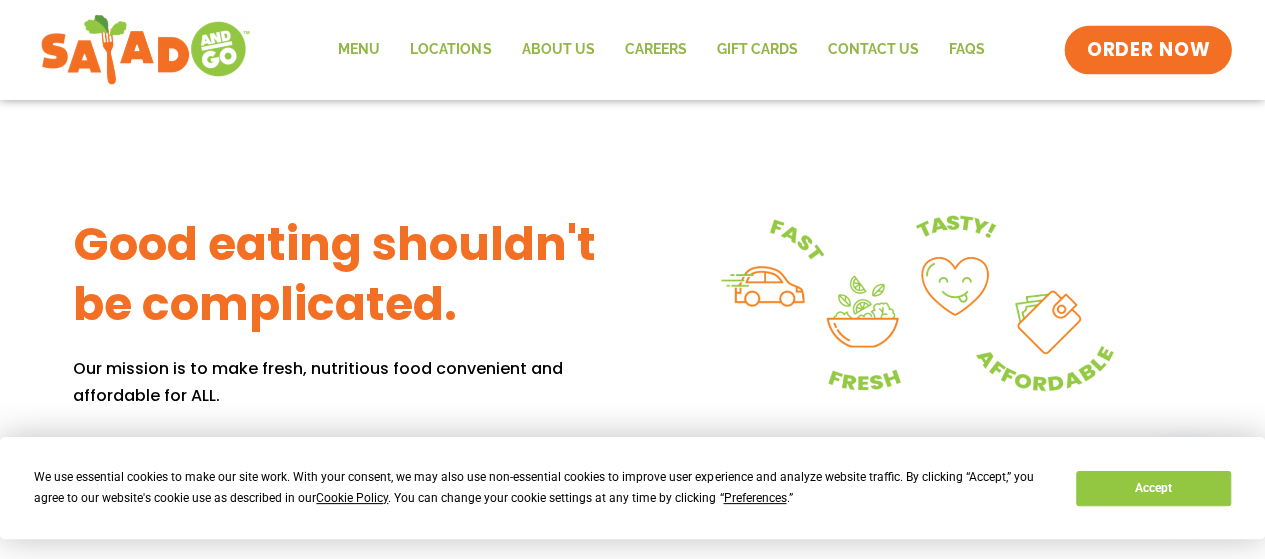 click on "ORDER NOW" at bounding box center [1149, 50] 